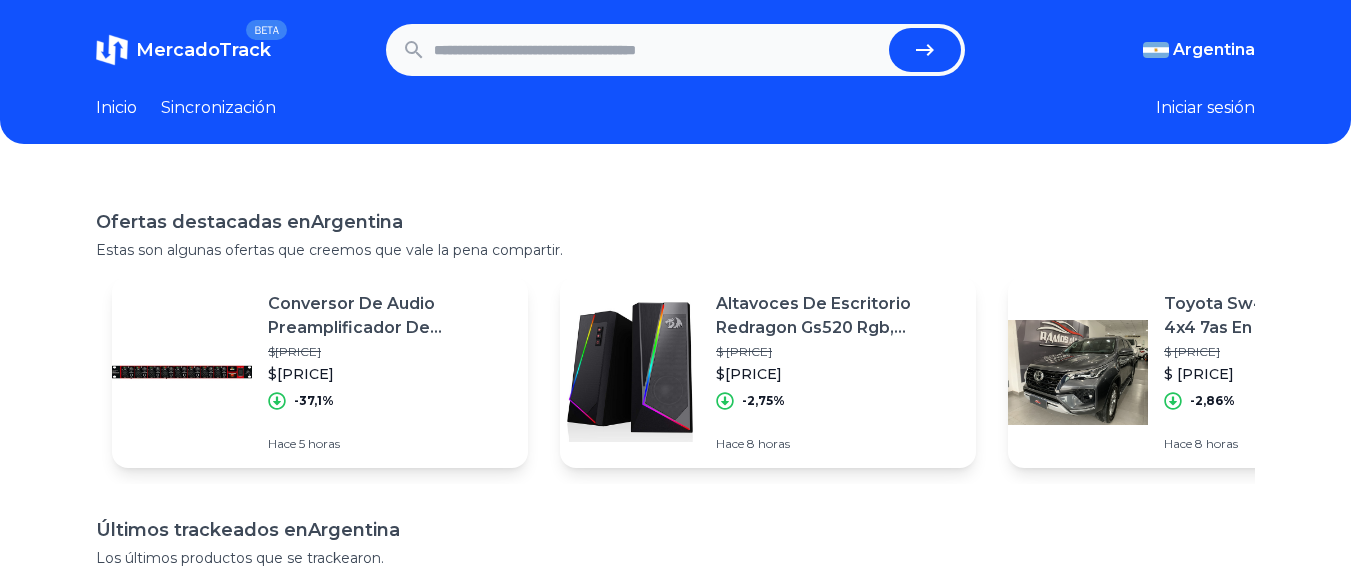 scroll, scrollTop: 0, scrollLeft: 15, axis: horizontal 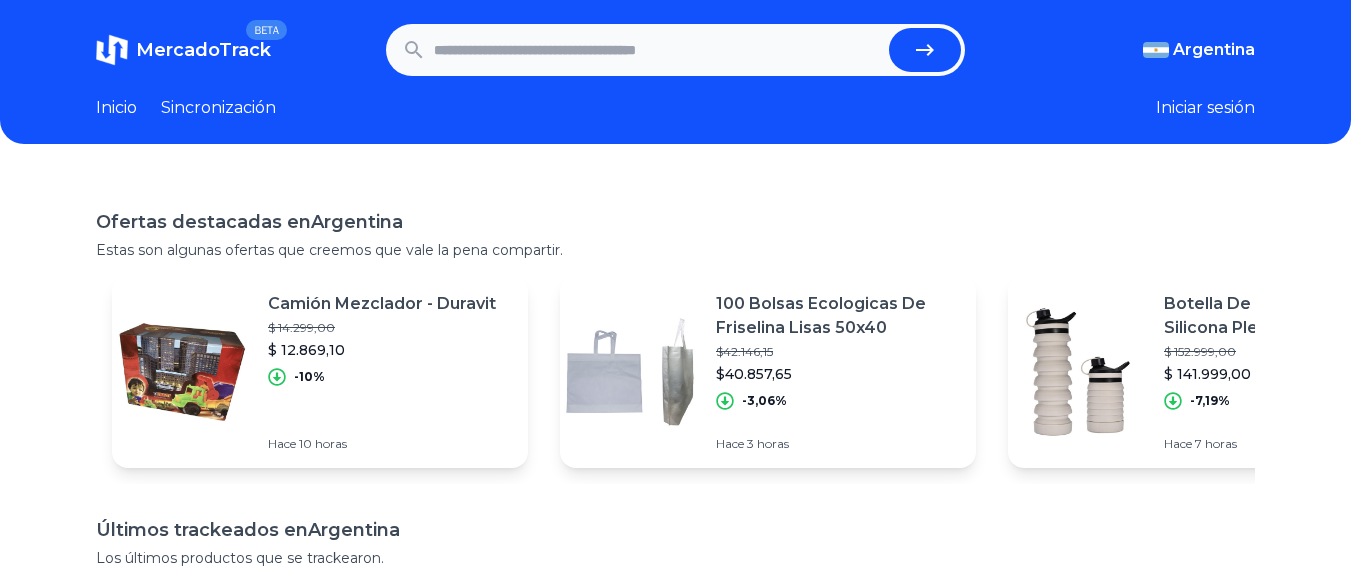 click at bounding box center (658, 50) 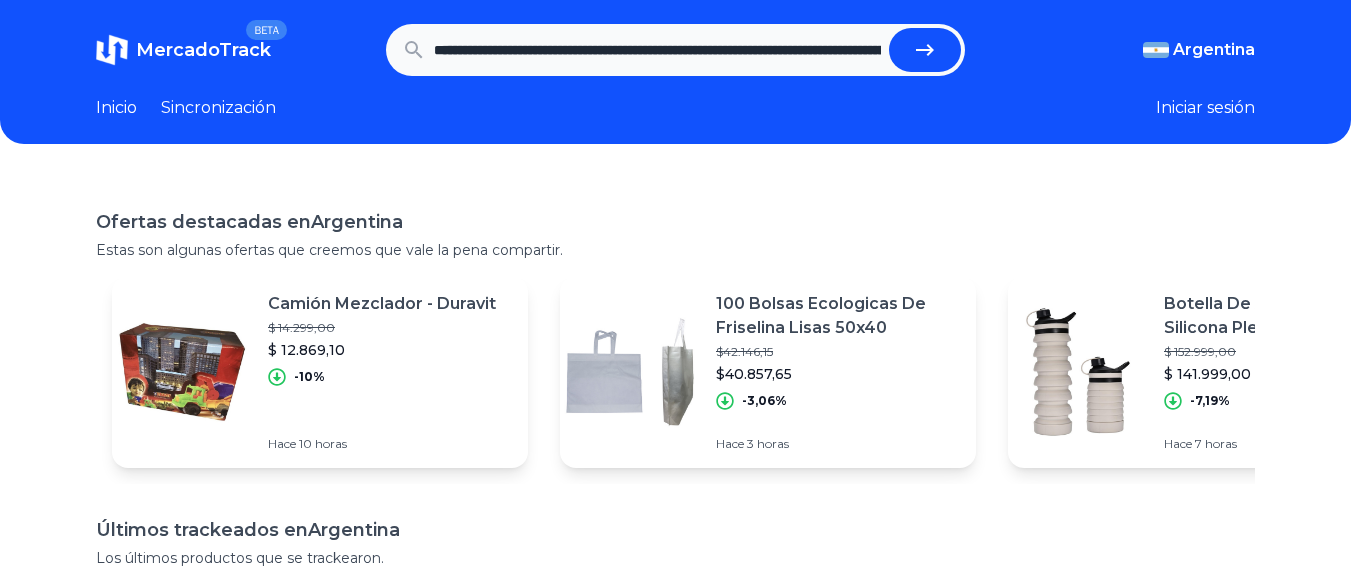 scroll, scrollTop: 0, scrollLeft: 3297, axis: horizontal 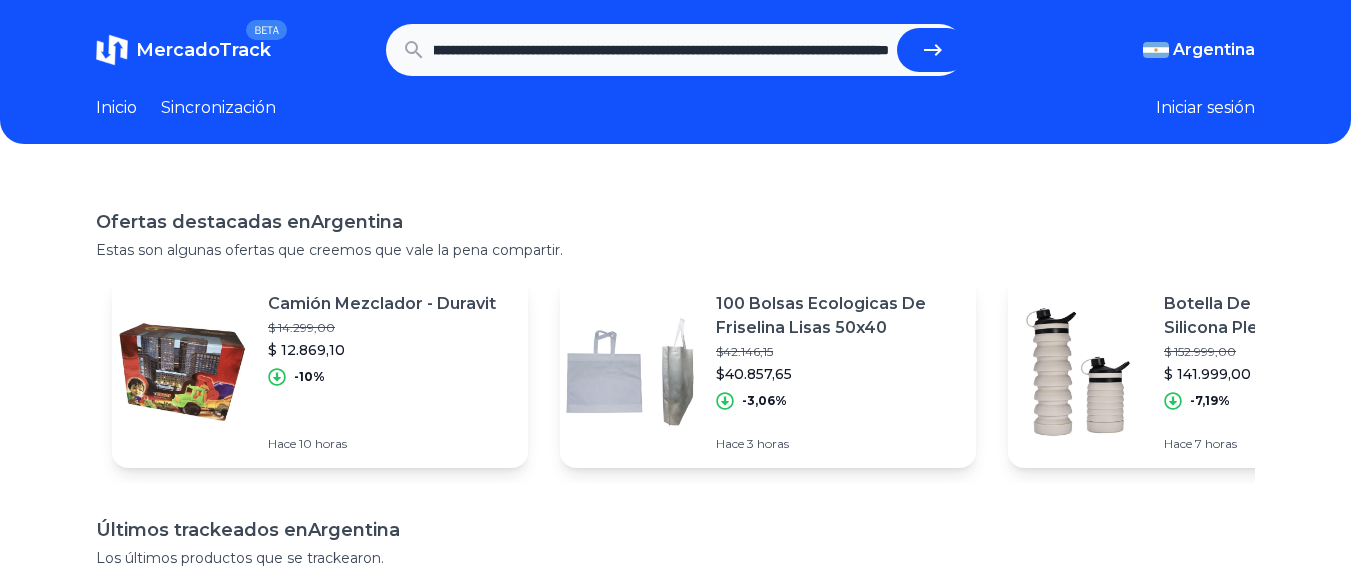 click at bounding box center (933, 50) 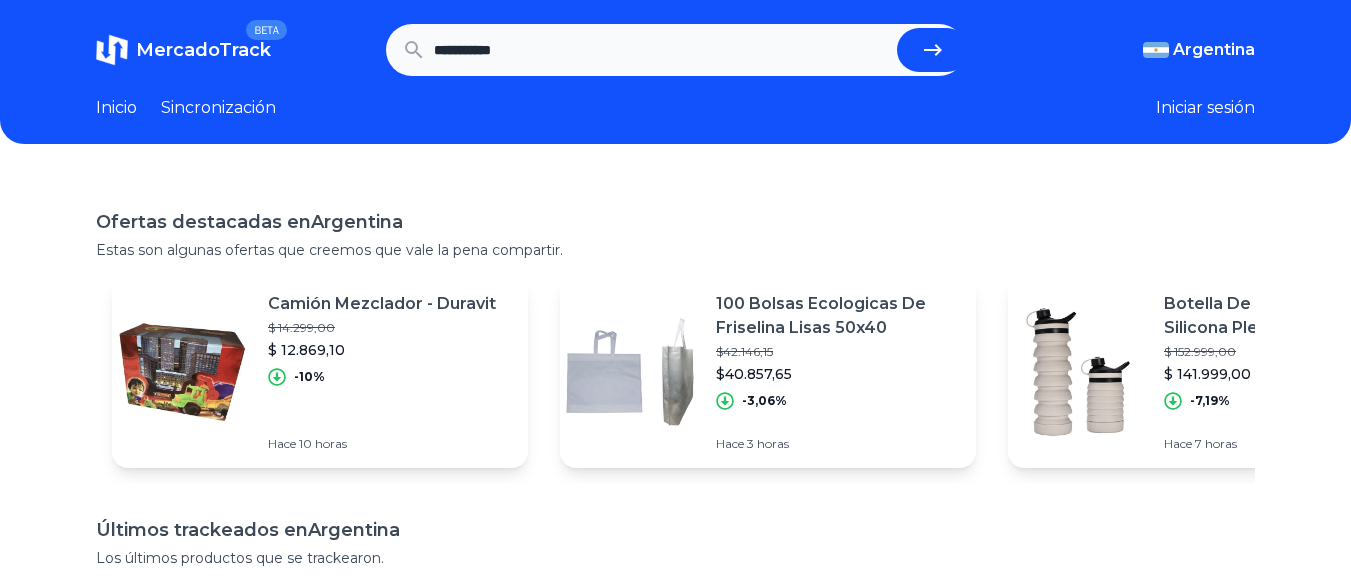 scroll, scrollTop: 0, scrollLeft: 0, axis: both 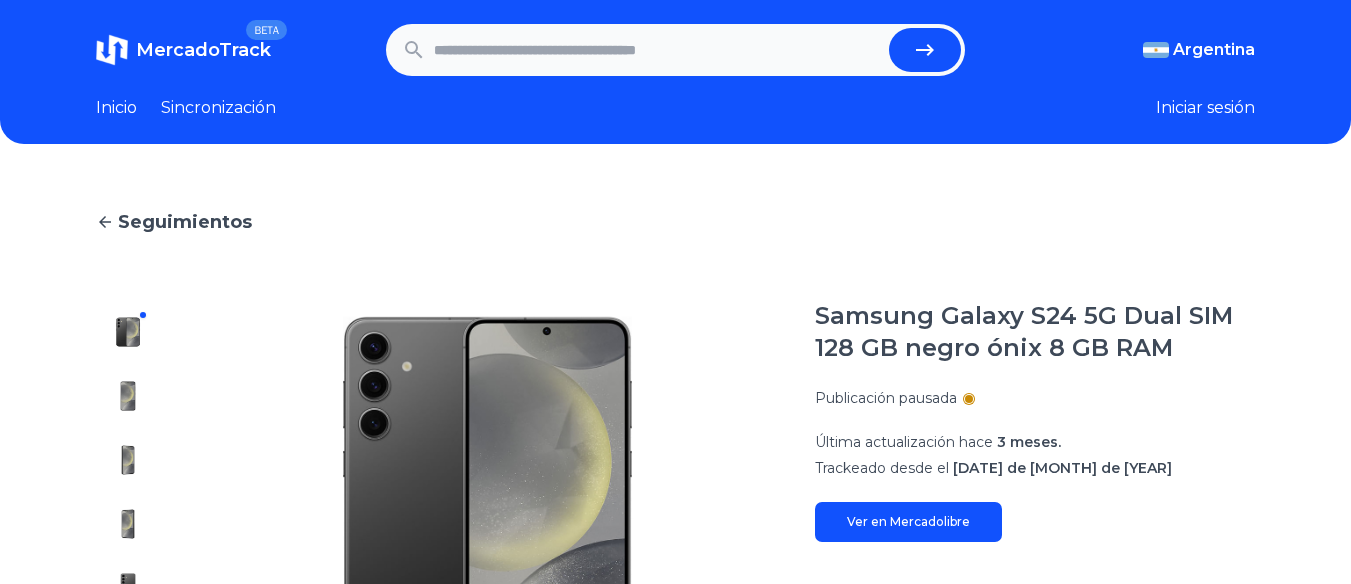 click at bounding box center [658, 50] 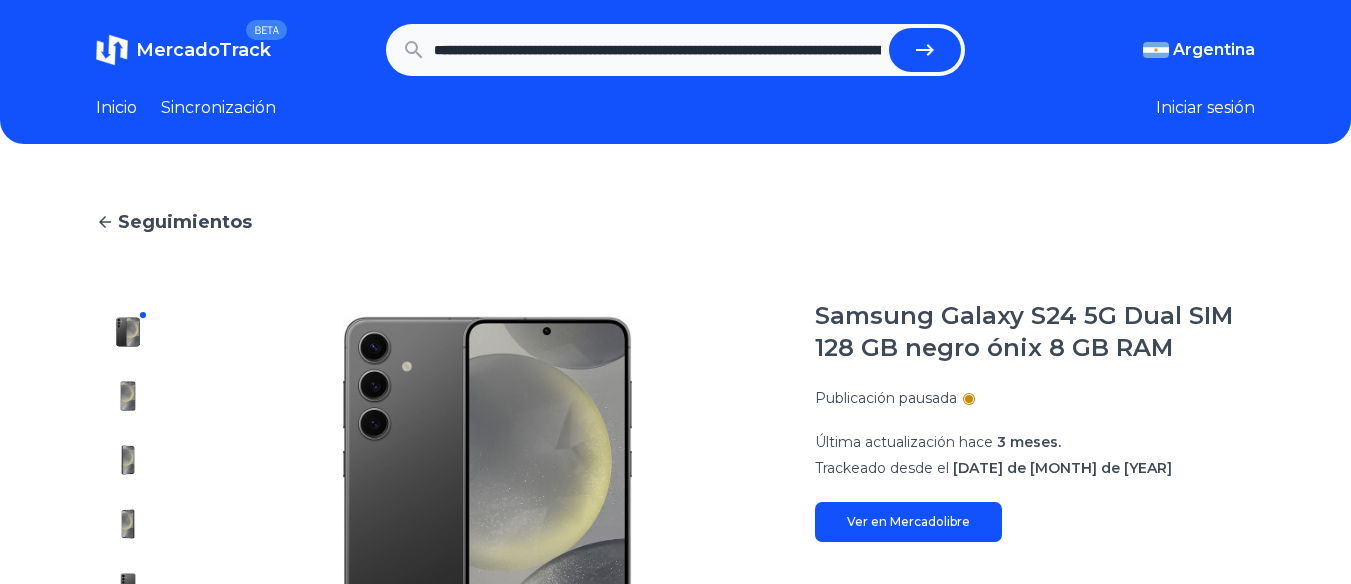 scroll, scrollTop: 0, scrollLeft: 813, axis: horizontal 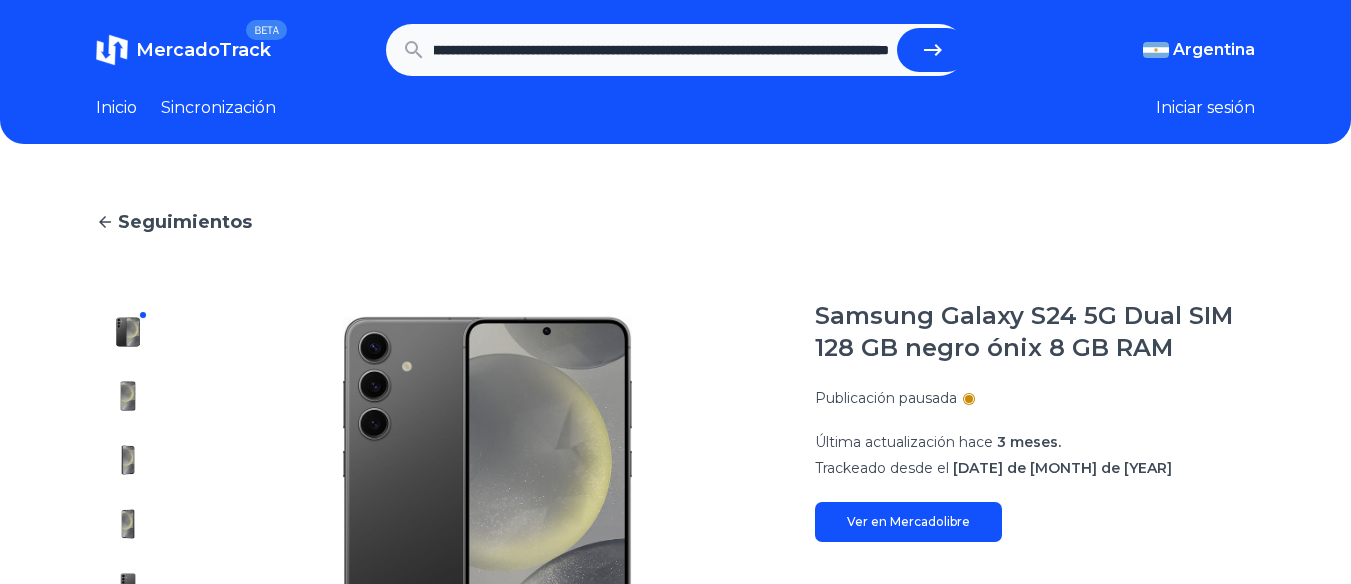 click at bounding box center [933, 50] 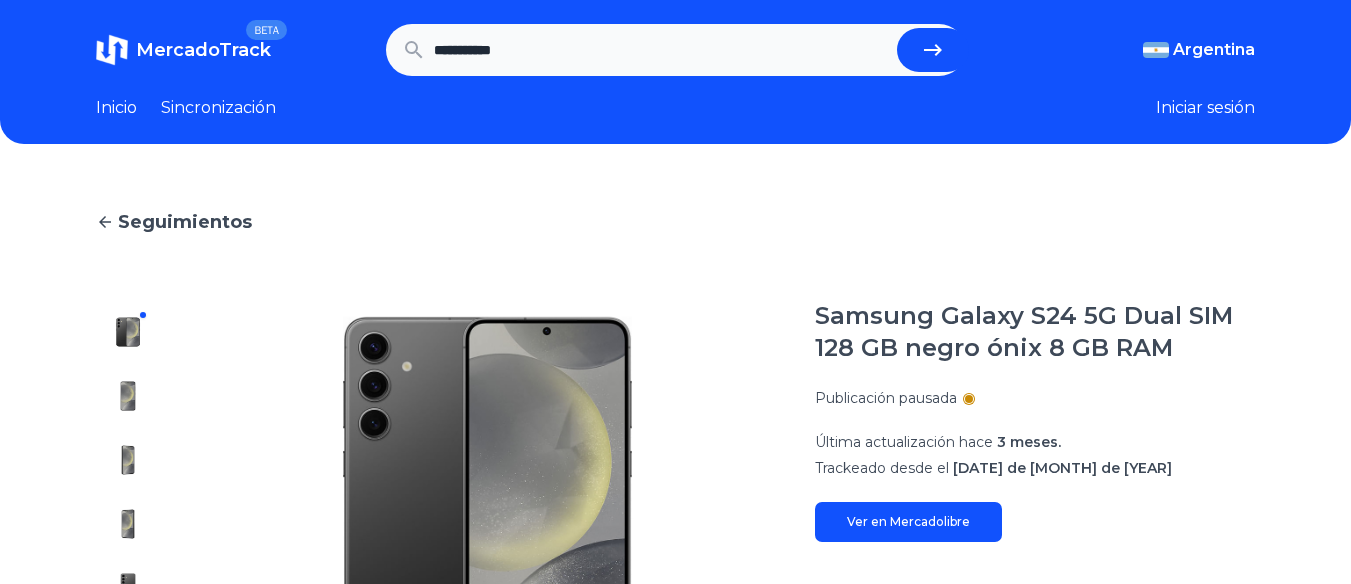 scroll, scrollTop: 0, scrollLeft: 0, axis: both 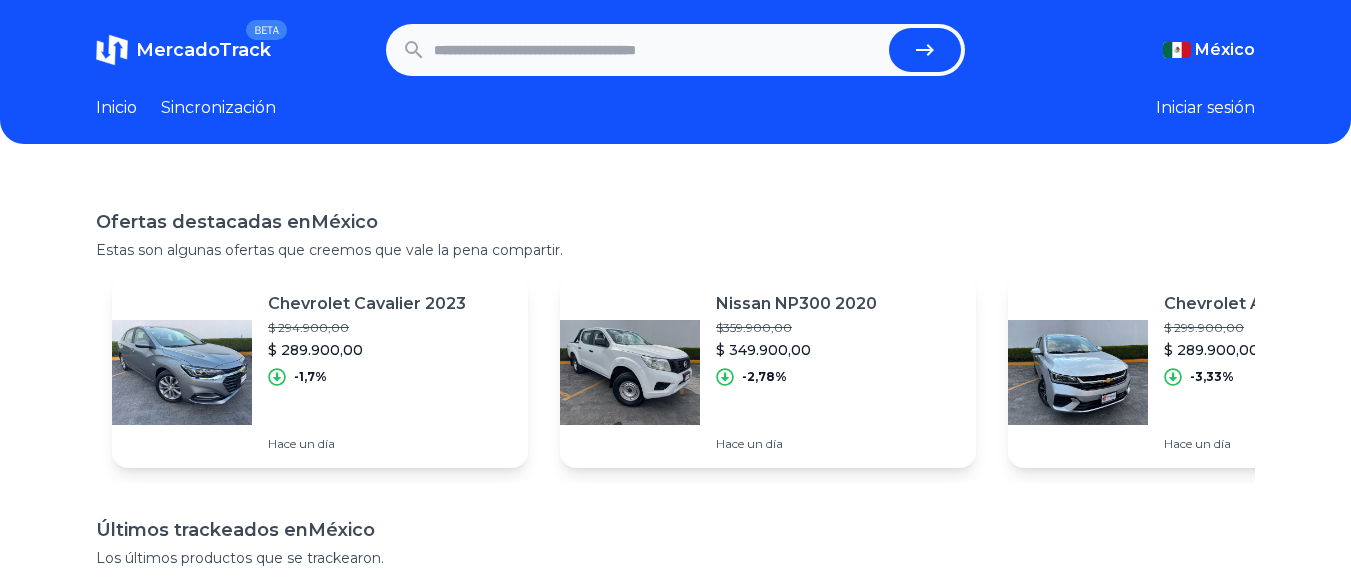 click at bounding box center (658, 50) 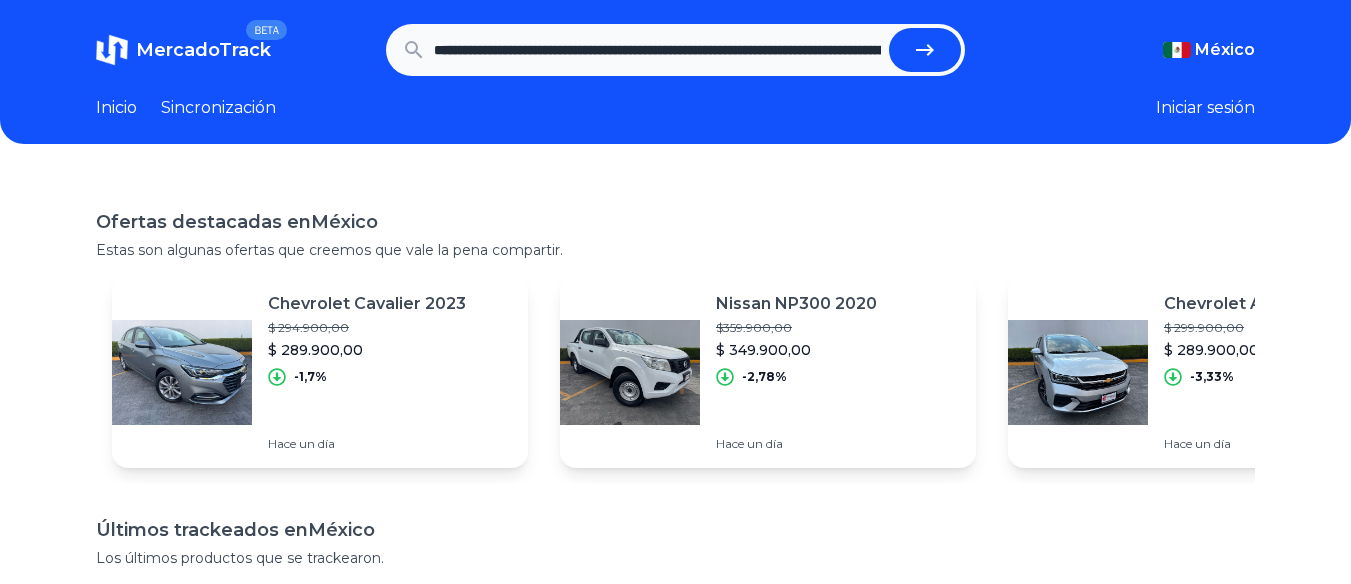 scroll, scrollTop: 0, scrollLeft: 813, axis: horizontal 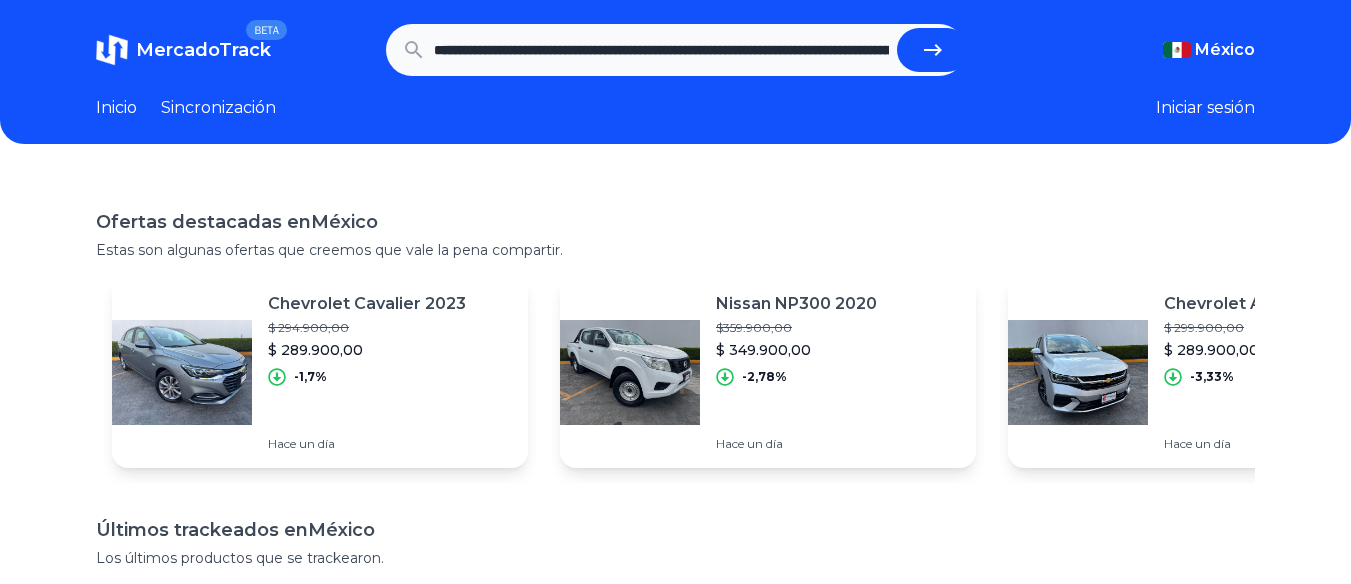 click at bounding box center [933, 50] 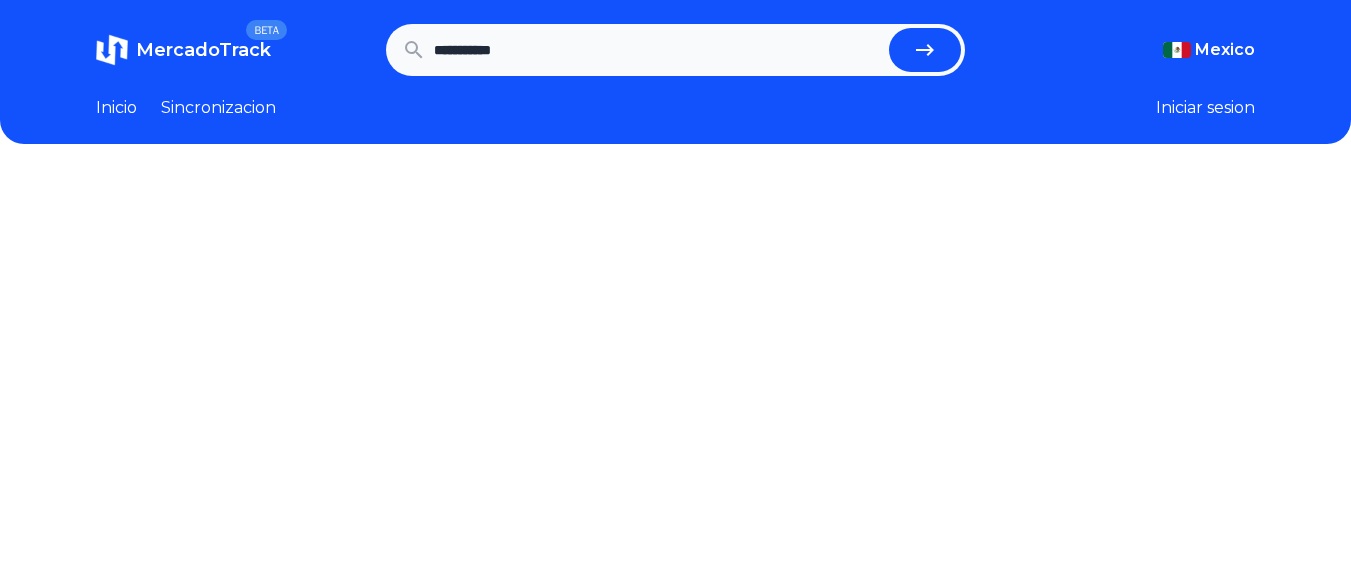 scroll, scrollTop: 0, scrollLeft: 0, axis: both 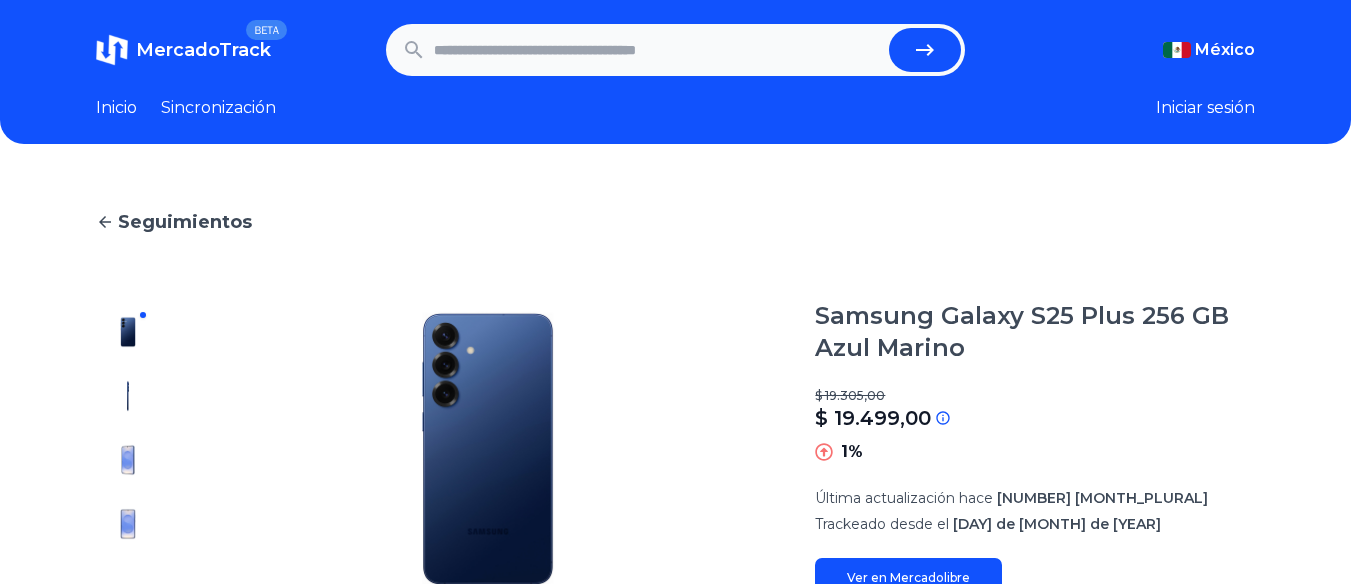 click at bounding box center (658, 50) 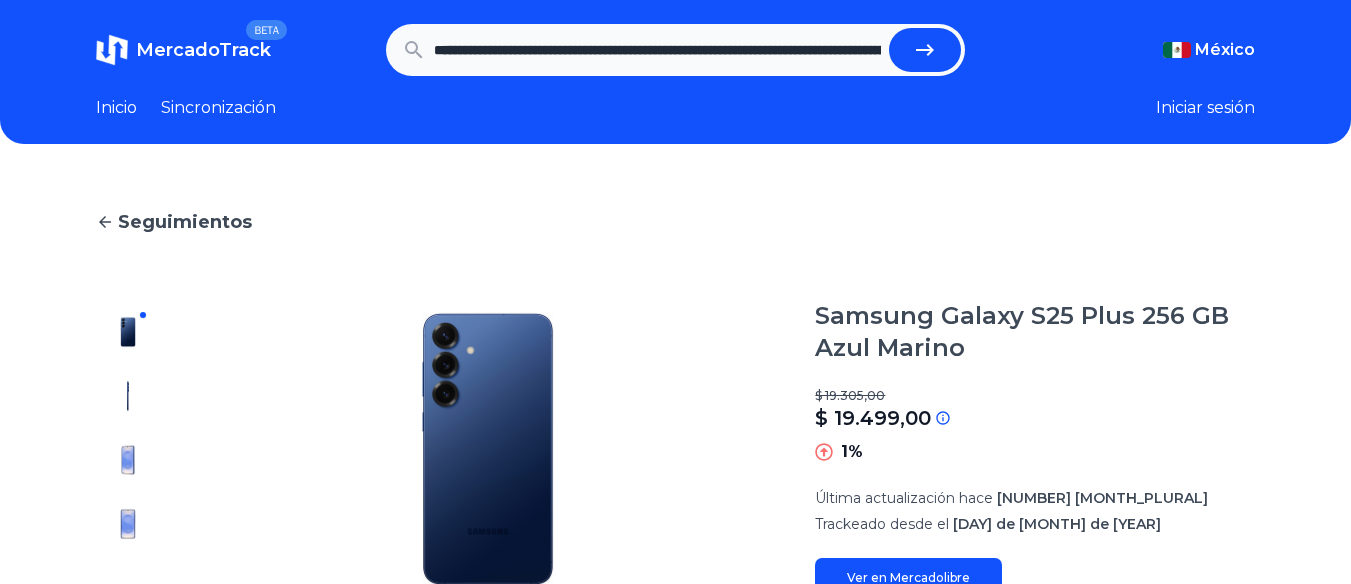 scroll, scrollTop: 0, scrollLeft: 805, axis: horizontal 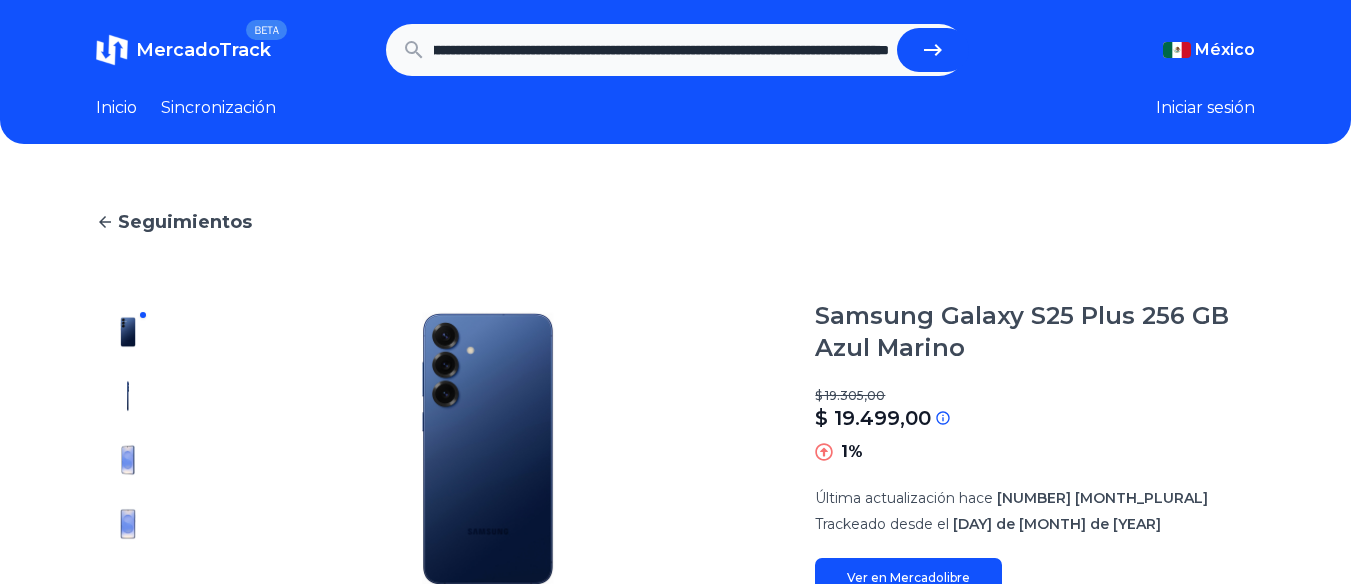 click at bounding box center (933, 50) 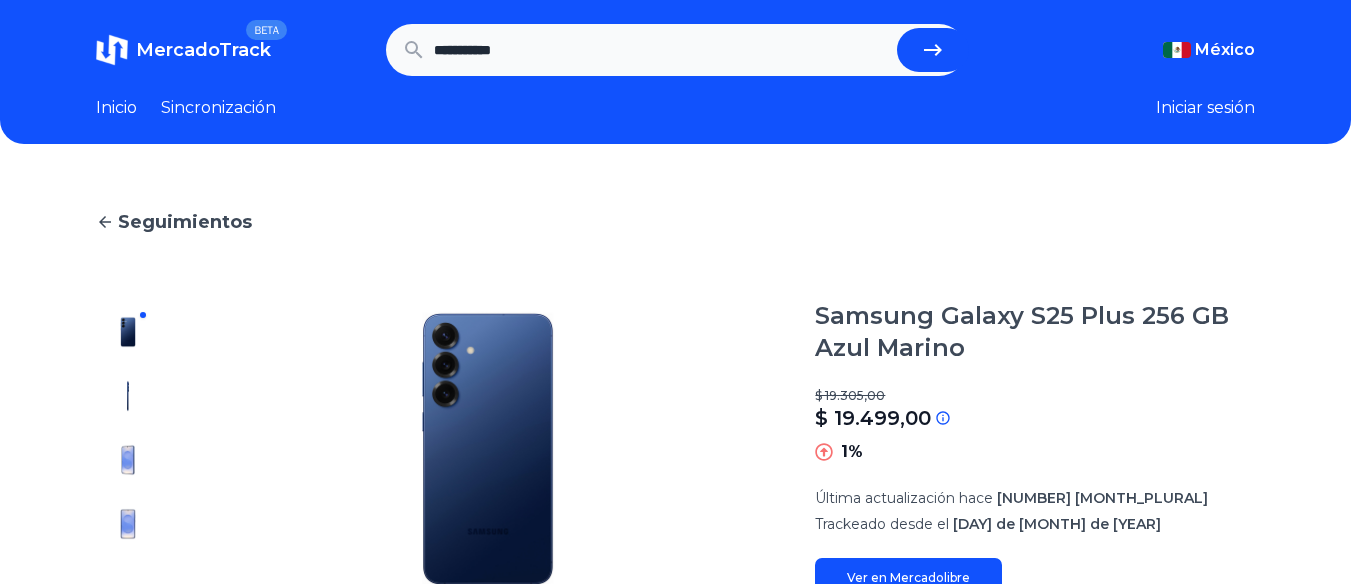 scroll, scrollTop: 0, scrollLeft: 0, axis: both 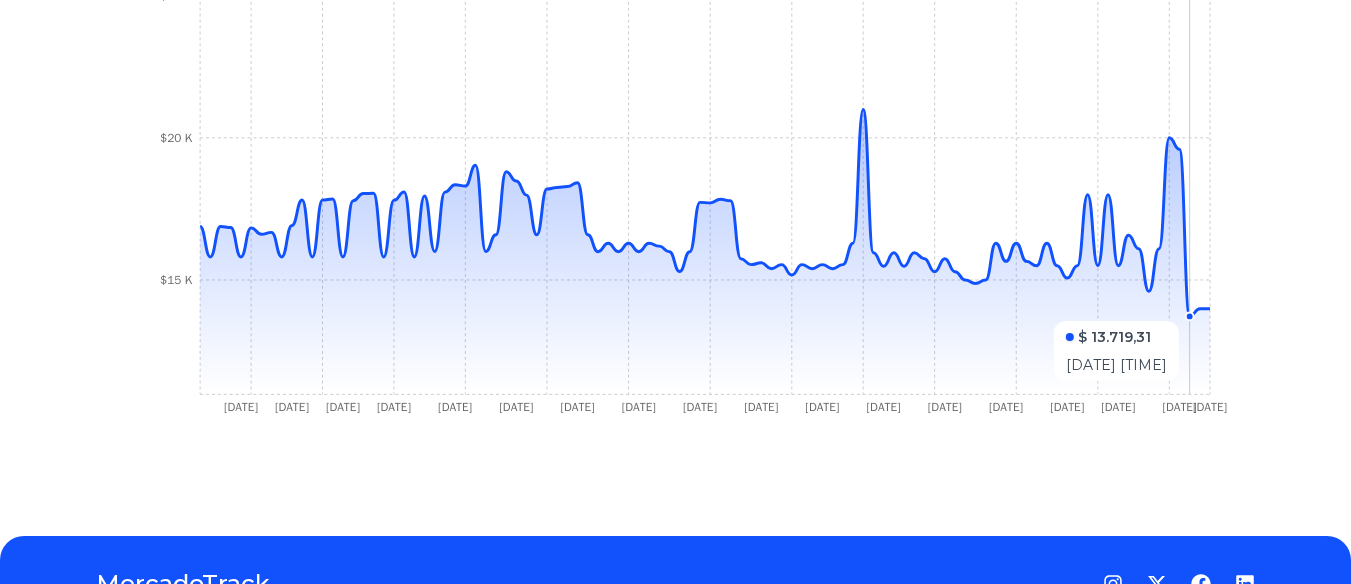 click 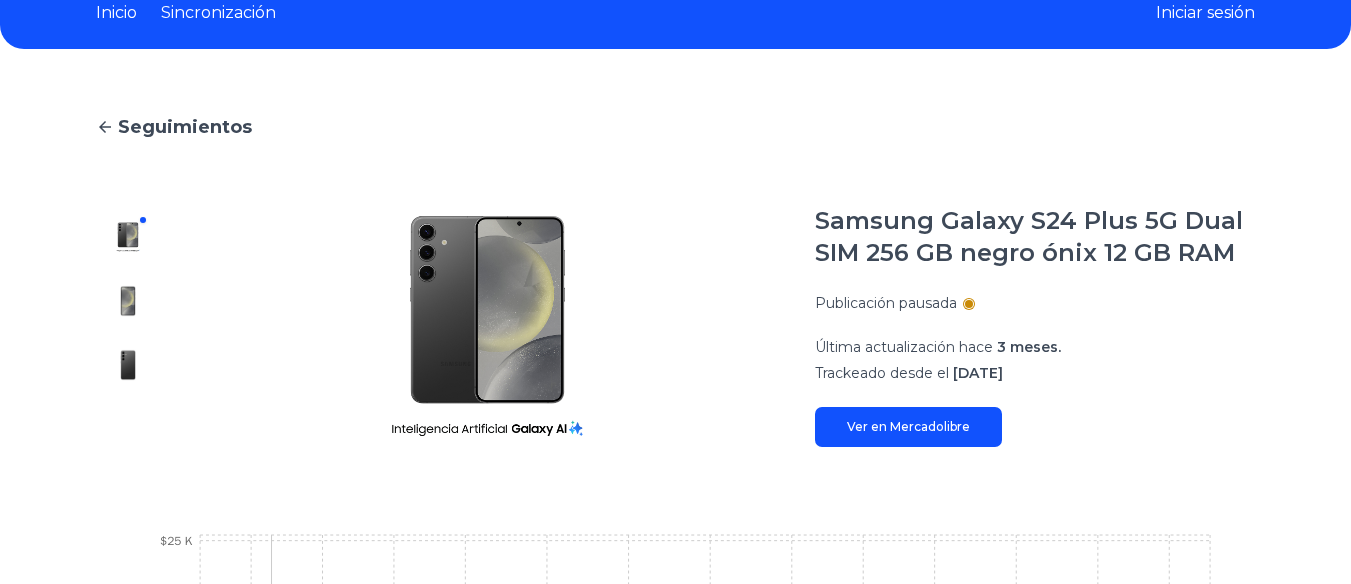 scroll, scrollTop: 0, scrollLeft: 0, axis: both 